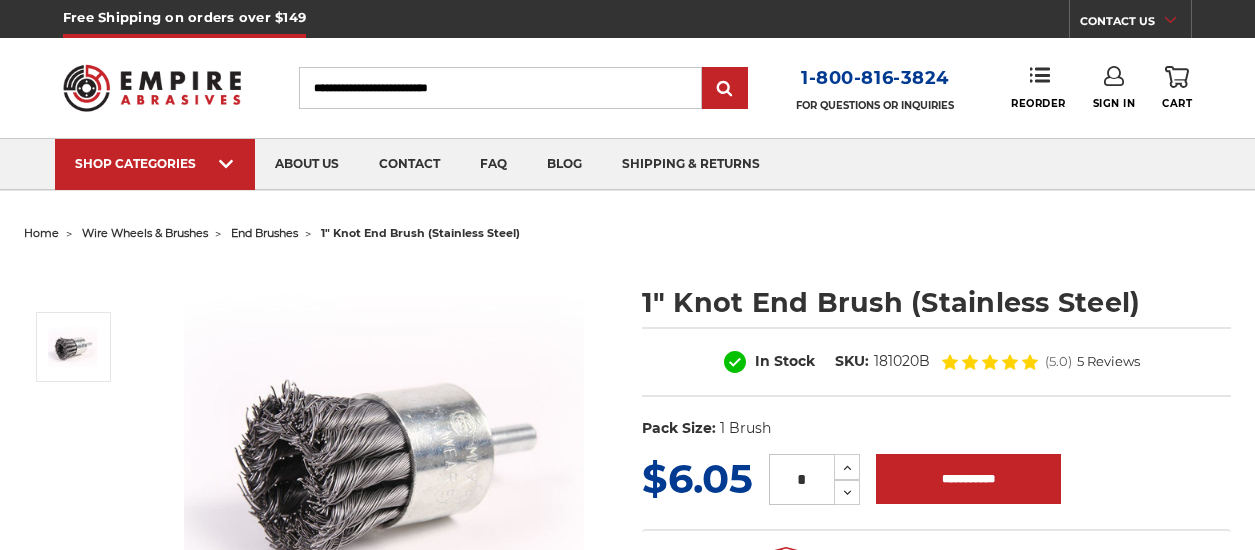 scroll, scrollTop: 0, scrollLeft: 0, axis: both 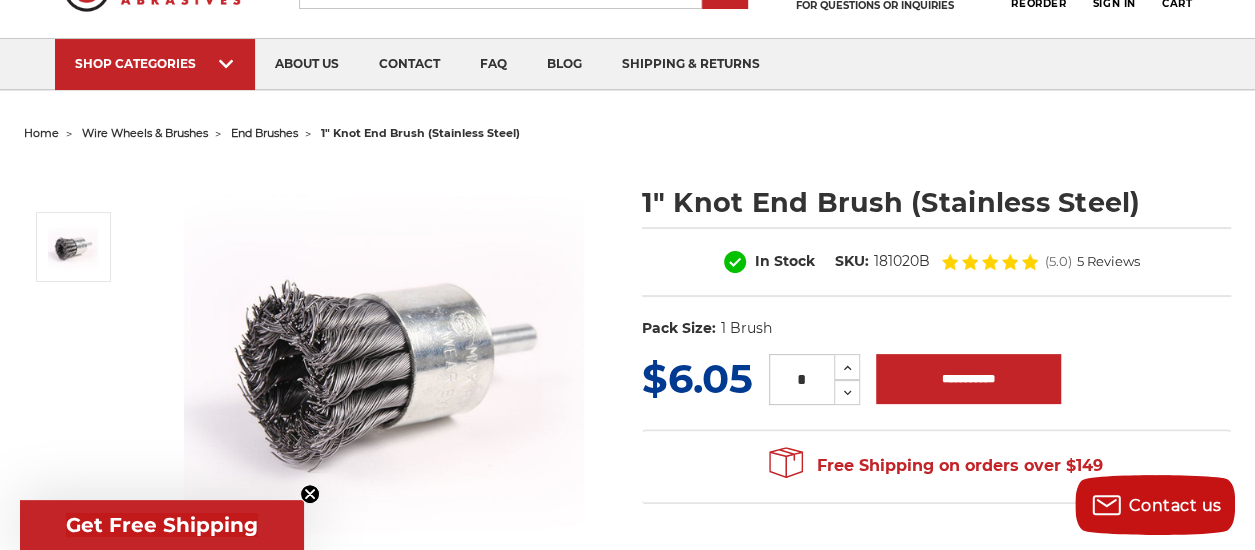 click on "wire wheels & brushes" at bounding box center (145, 133) 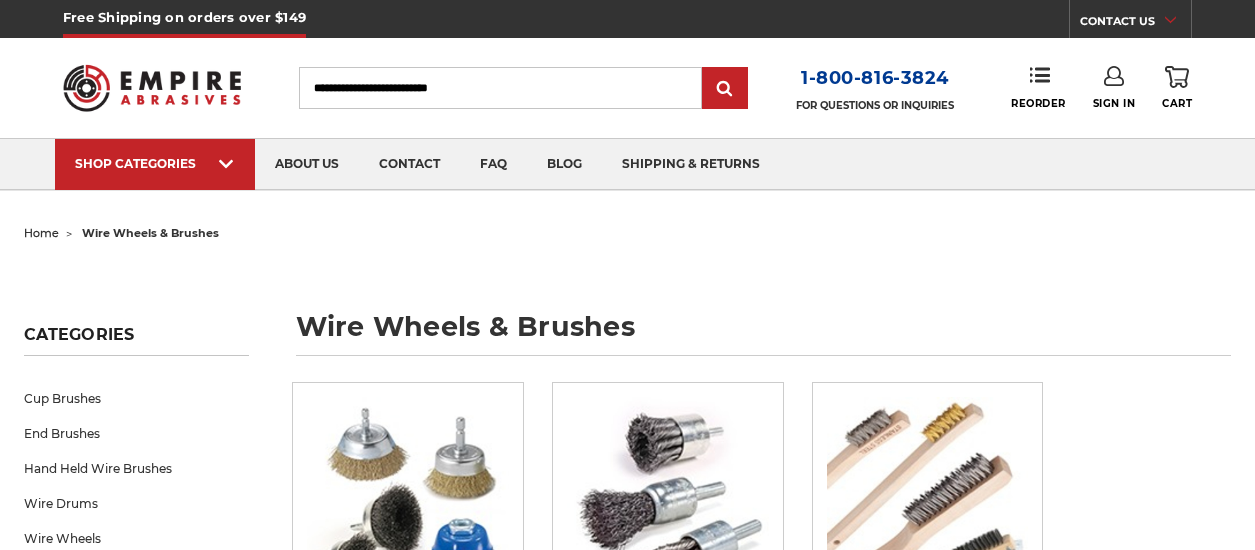scroll, scrollTop: 0, scrollLeft: 0, axis: both 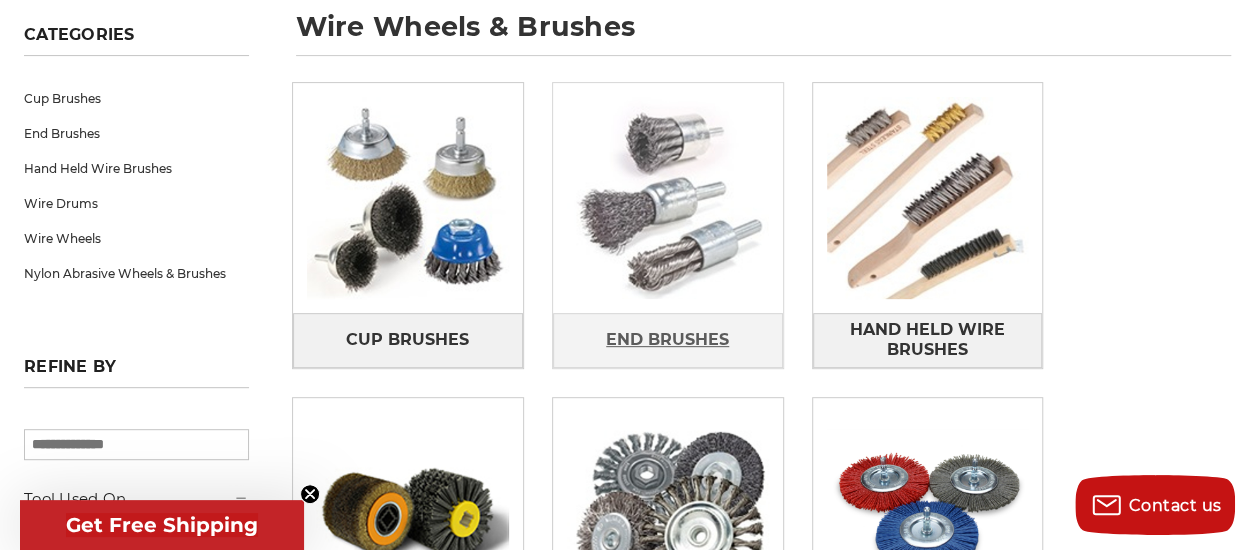 click on "End Brushes" at bounding box center [667, 340] 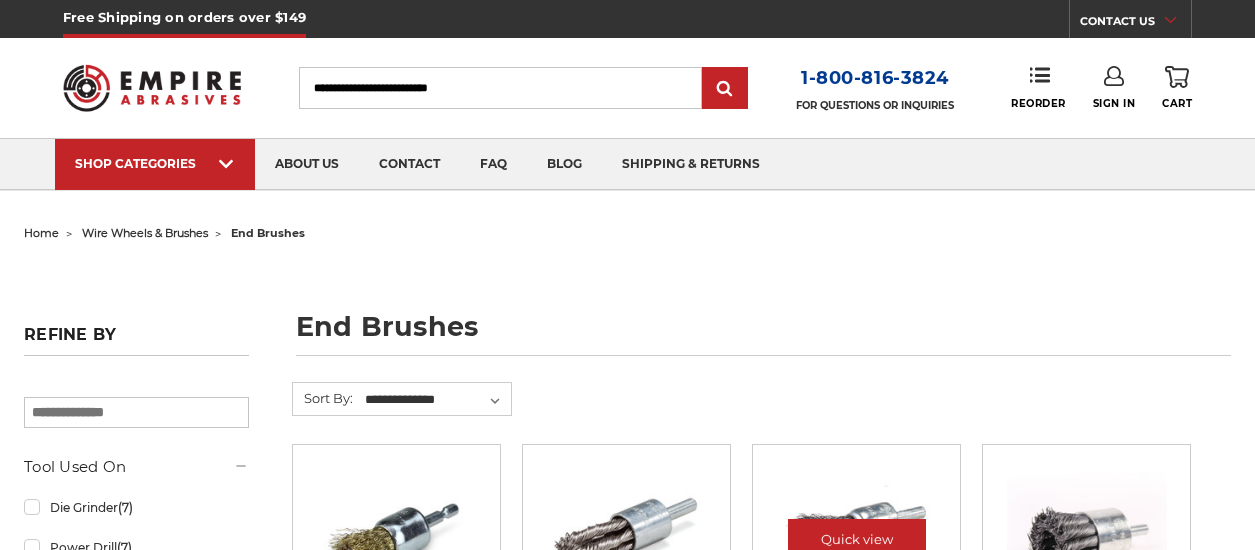 scroll, scrollTop: 209, scrollLeft: 0, axis: vertical 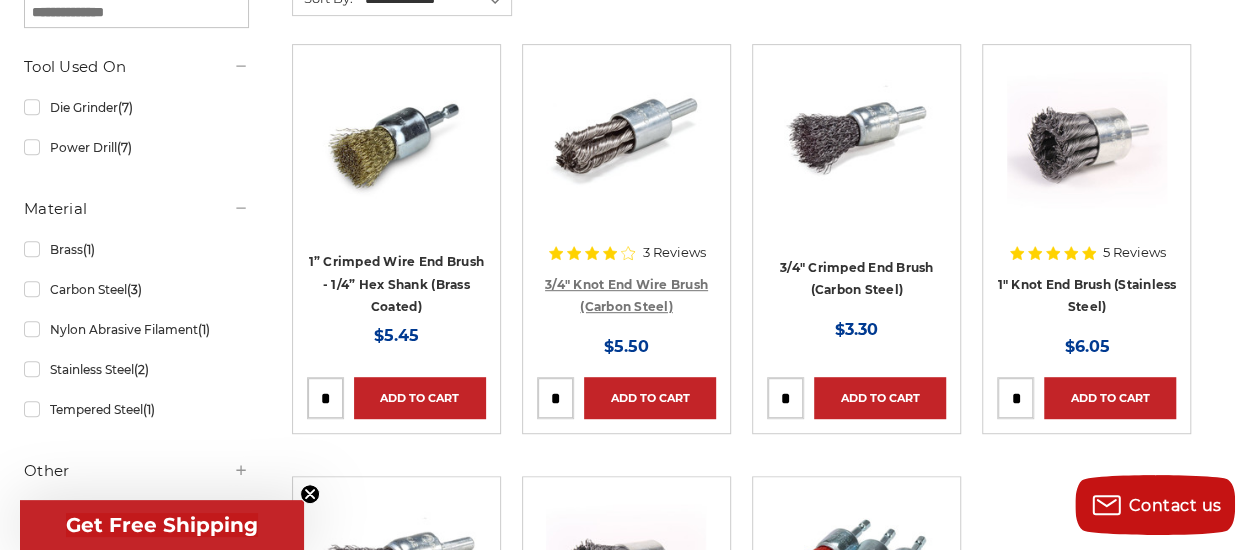 click on "3/4" Knot End Wire Brush (Carbon Steel)" at bounding box center (626, 296) 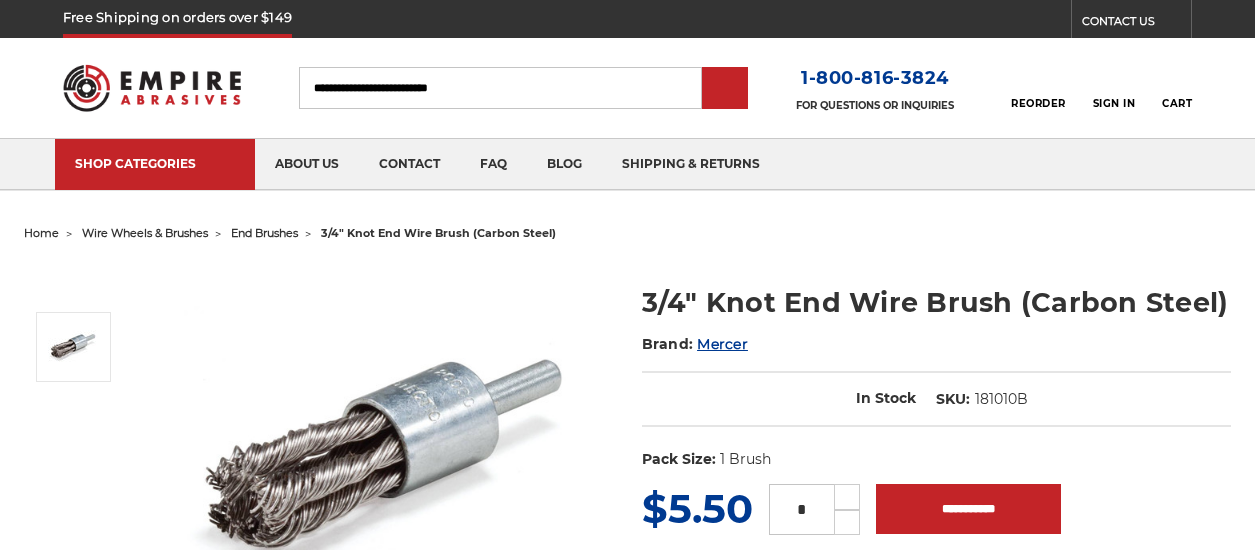 scroll, scrollTop: 0, scrollLeft: 0, axis: both 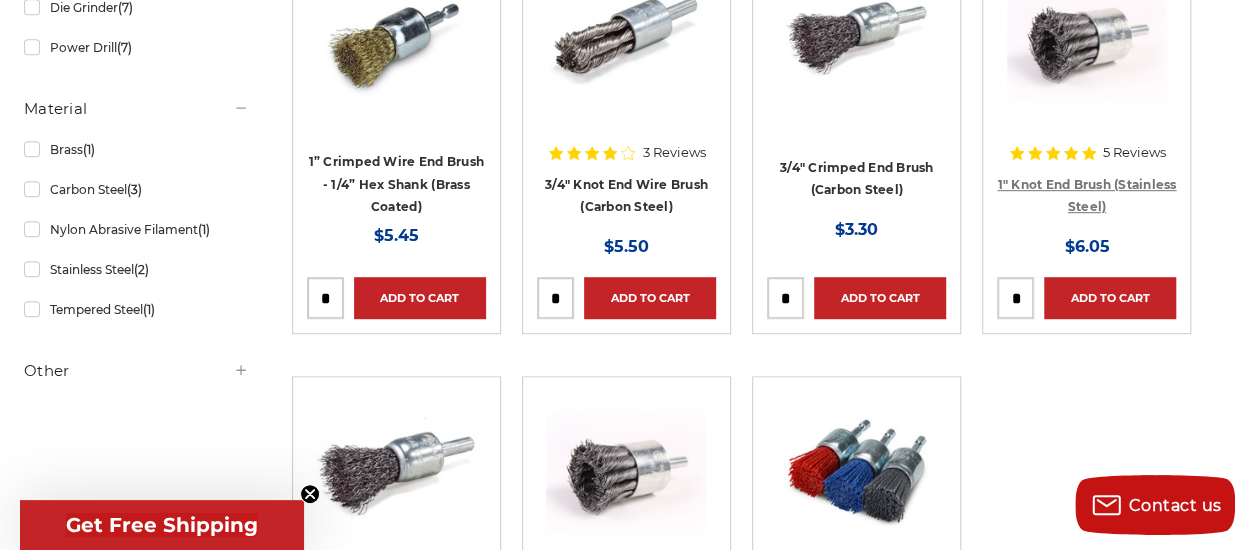 click on "1" Knot End Brush (Stainless Steel)" at bounding box center (1086, 196) 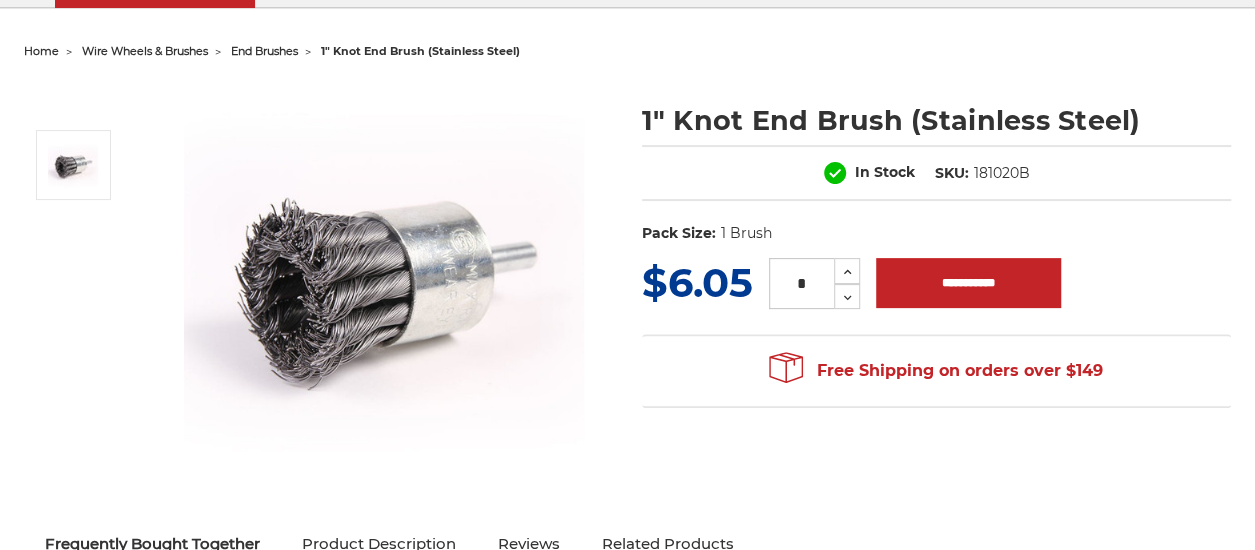 scroll, scrollTop: 300, scrollLeft: 0, axis: vertical 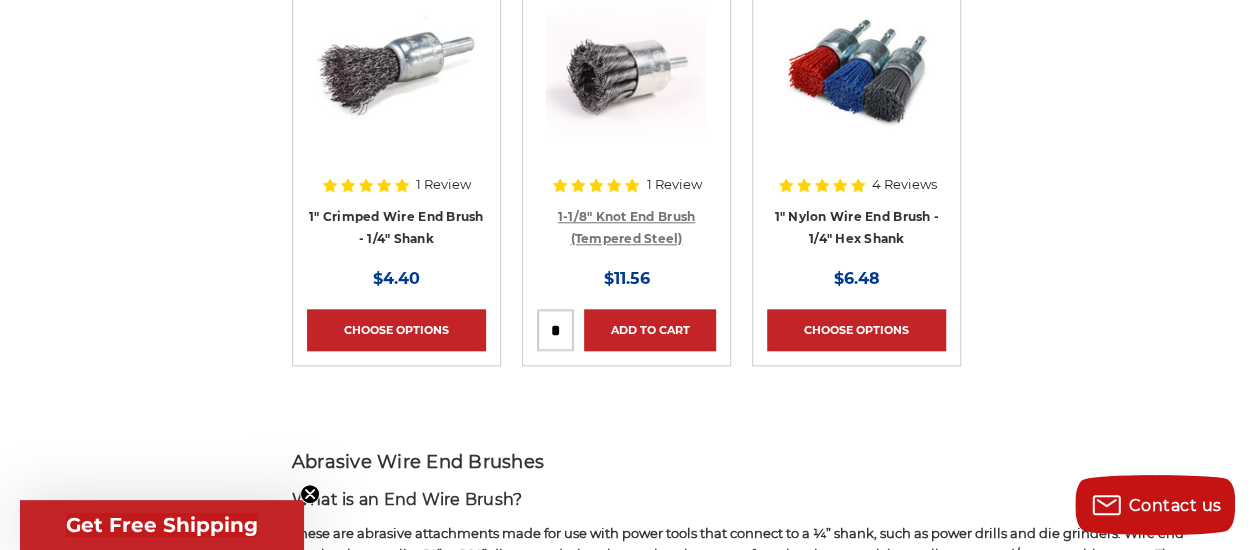 click on "1-1/8" Knot End Brush (Tempered Steel)" at bounding box center [626, 228] 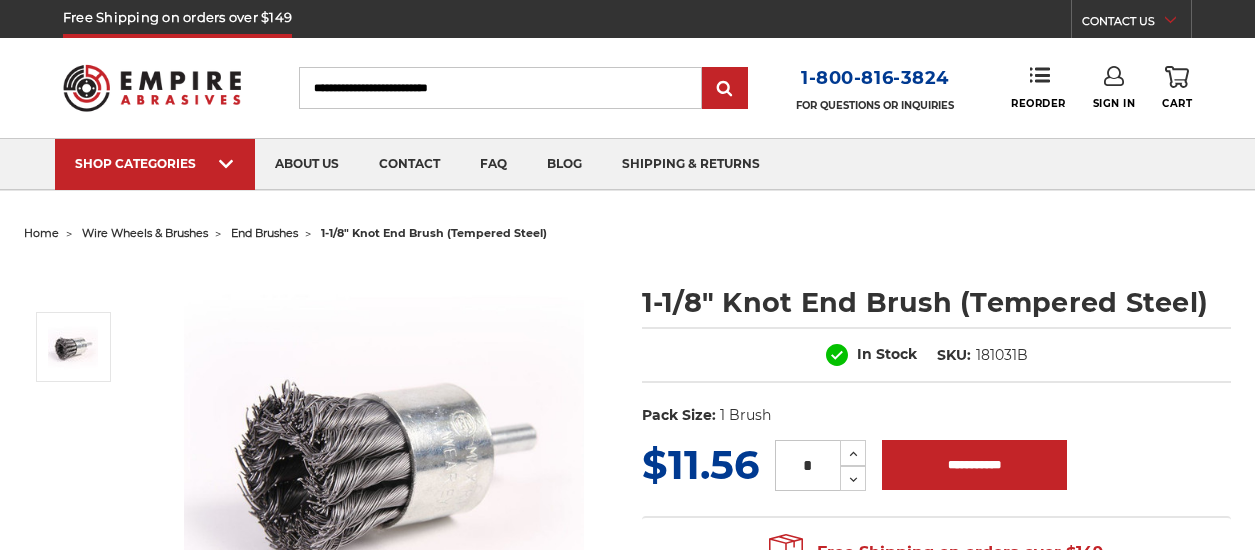 scroll, scrollTop: 0, scrollLeft: 0, axis: both 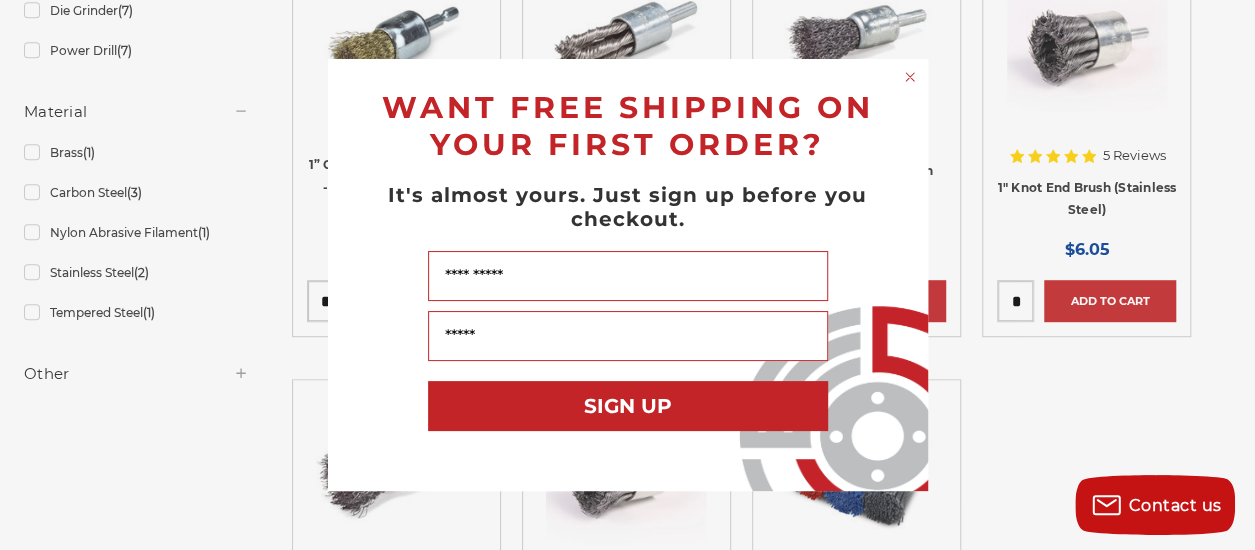 click 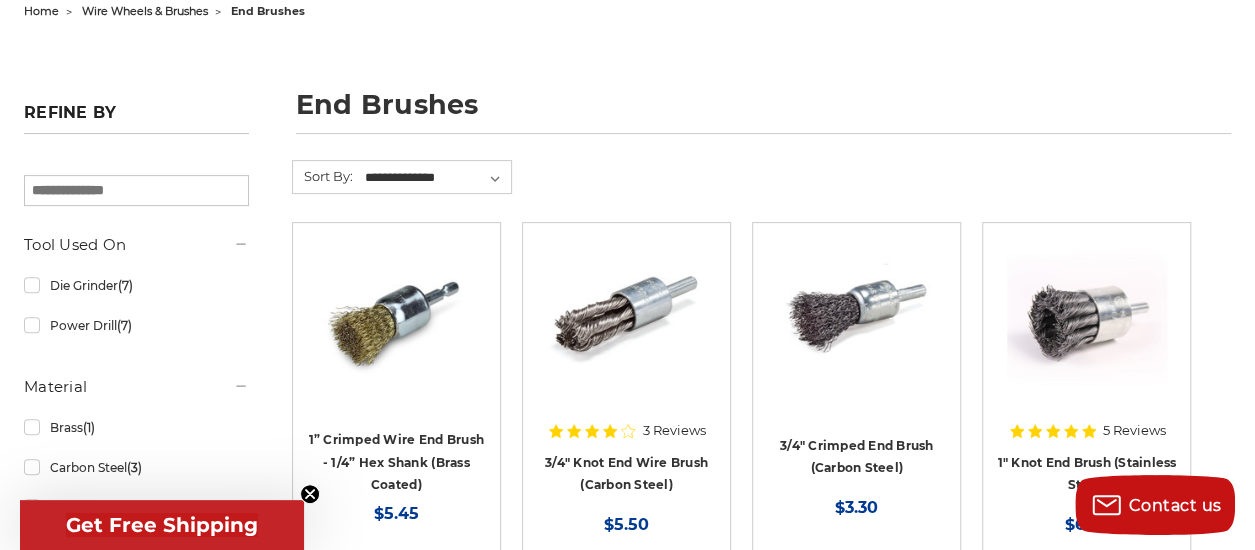 scroll, scrollTop: 97, scrollLeft: 0, axis: vertical 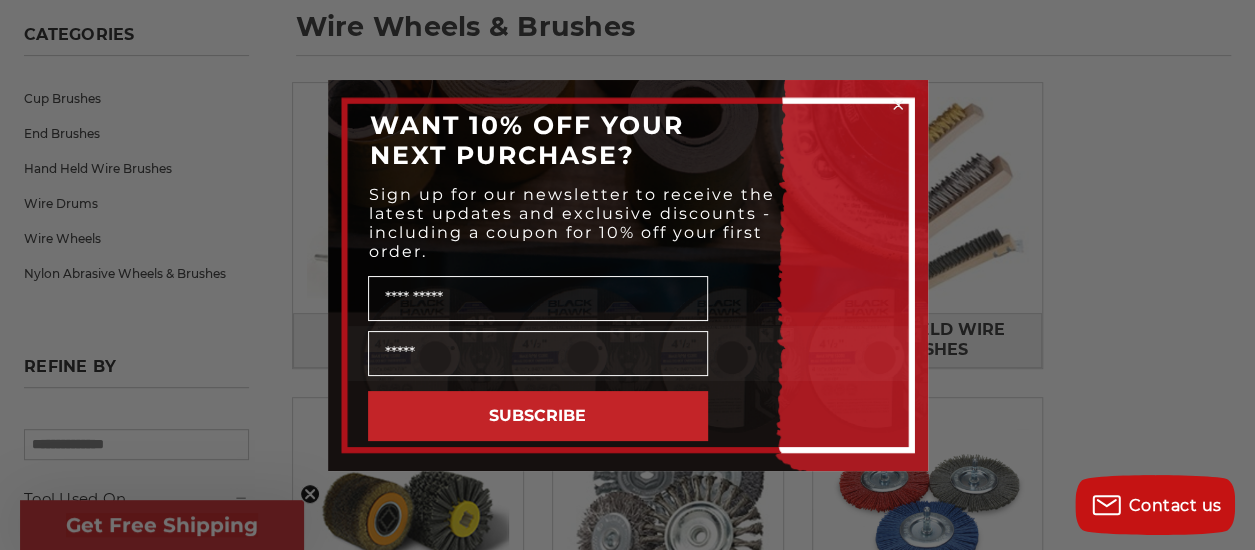 click 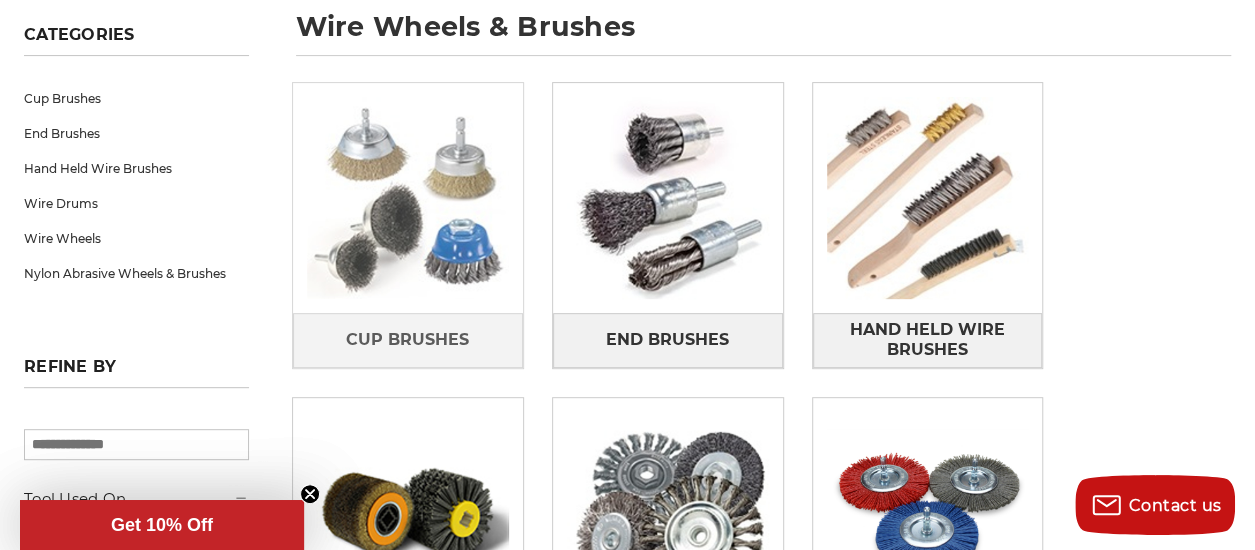 click at bounding box center (408, 198) 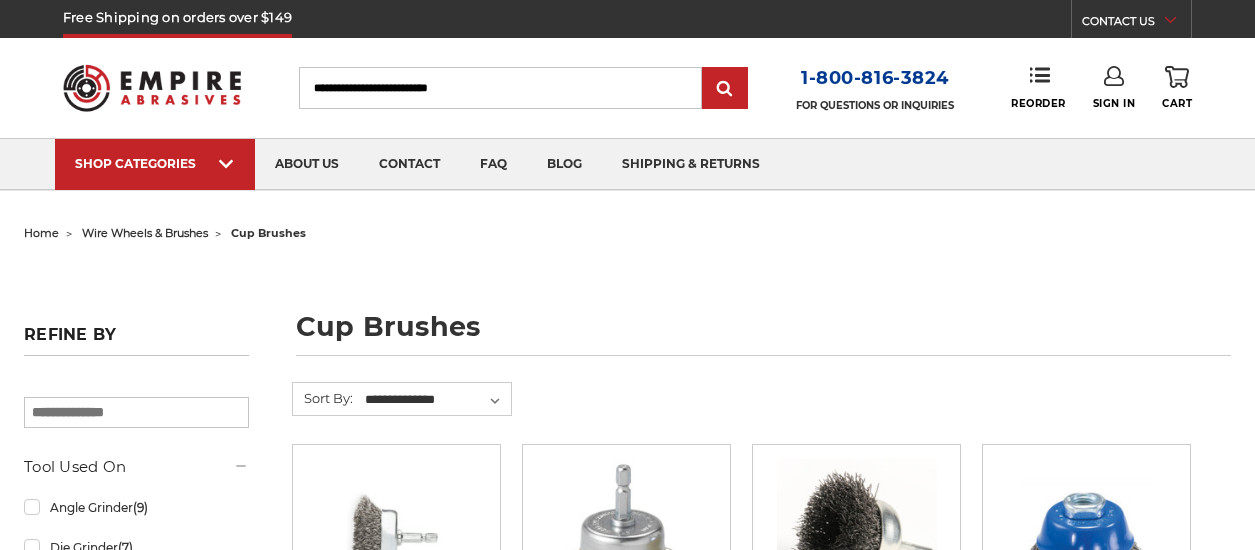 scroll, scrollTop: 0, scrollLeft: 0, axis: both 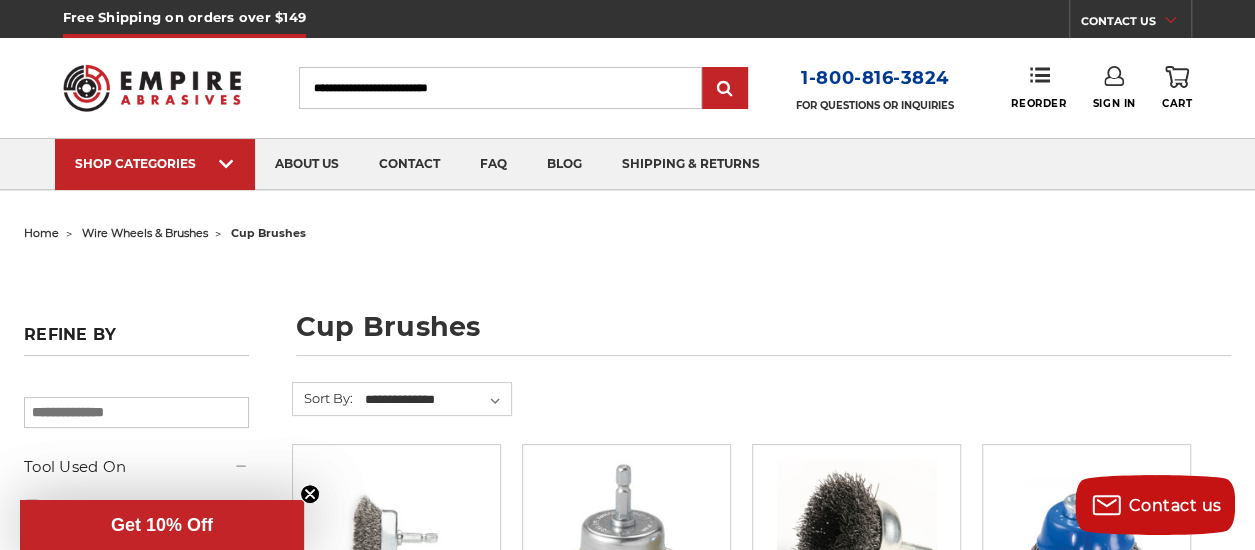 click on "wire wheels & brushes" at bounding box center (145, 233) 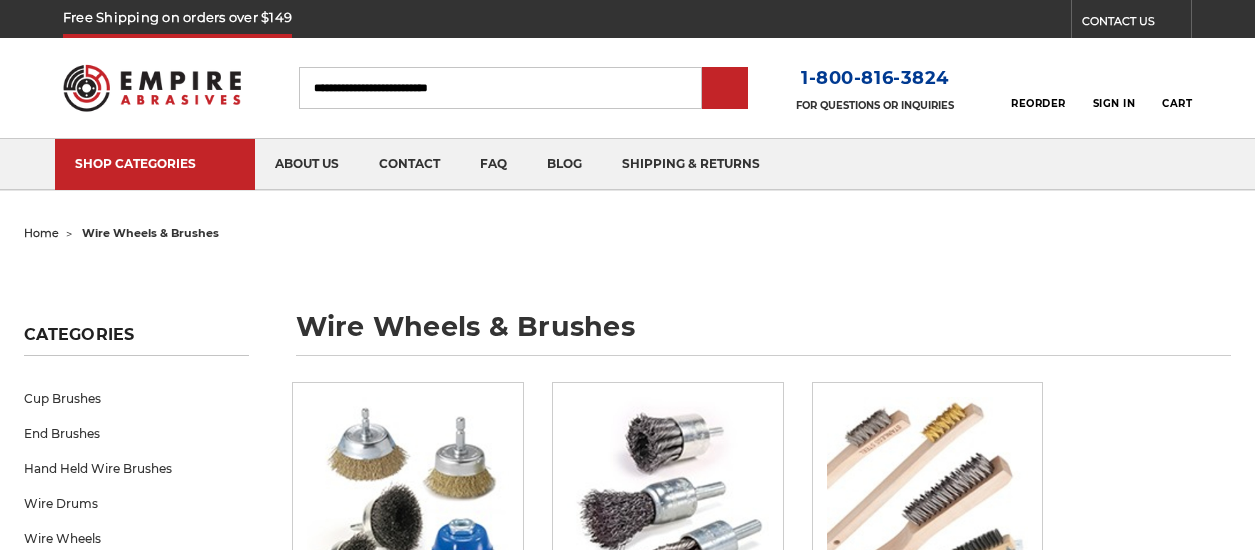 scroll, scrollTop: 0, scrollLeft: 0, axis: both 